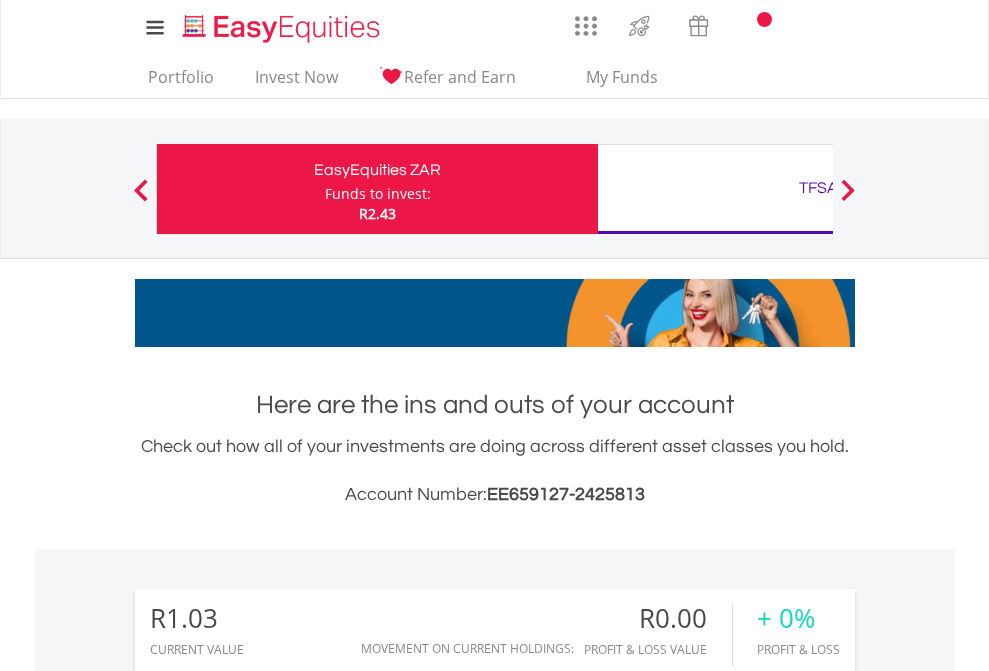 scroll, scrollTop: 0, scrollLeft: 0, axis: both 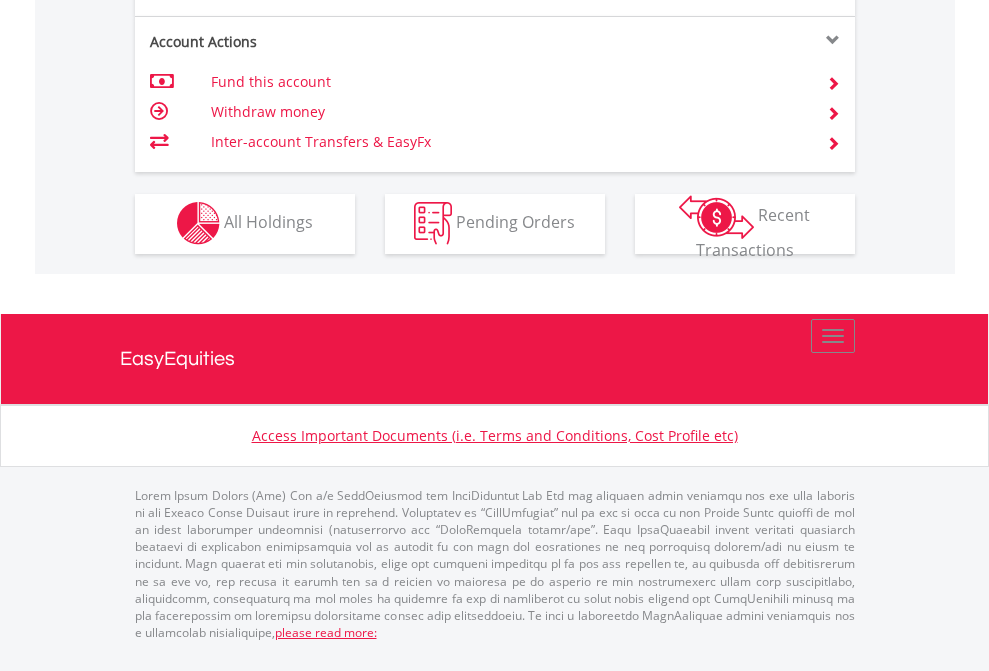 click on "Investment types" at bounding box center (706, -353) 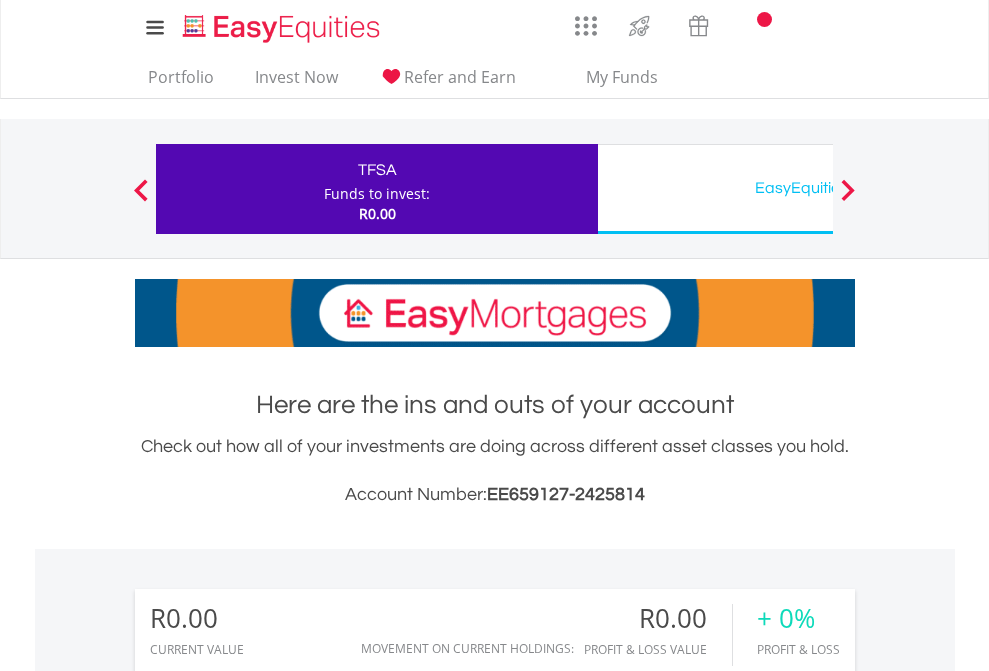 scroll, scrollTop: 0, scrollLeft: 0, axis: both 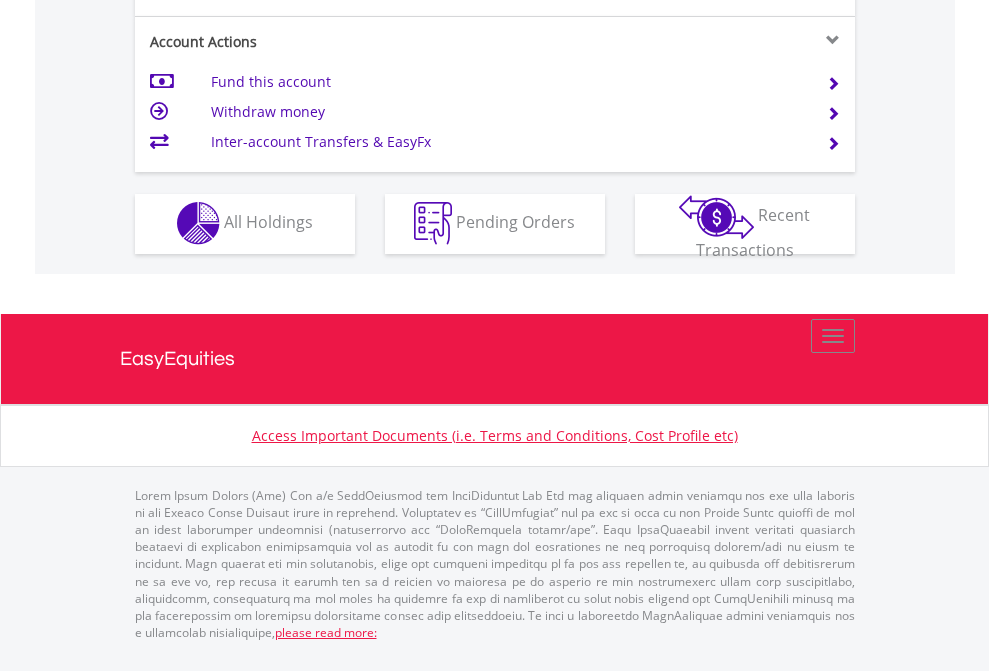 click on "Investment types" at bounding box center (706, -353) 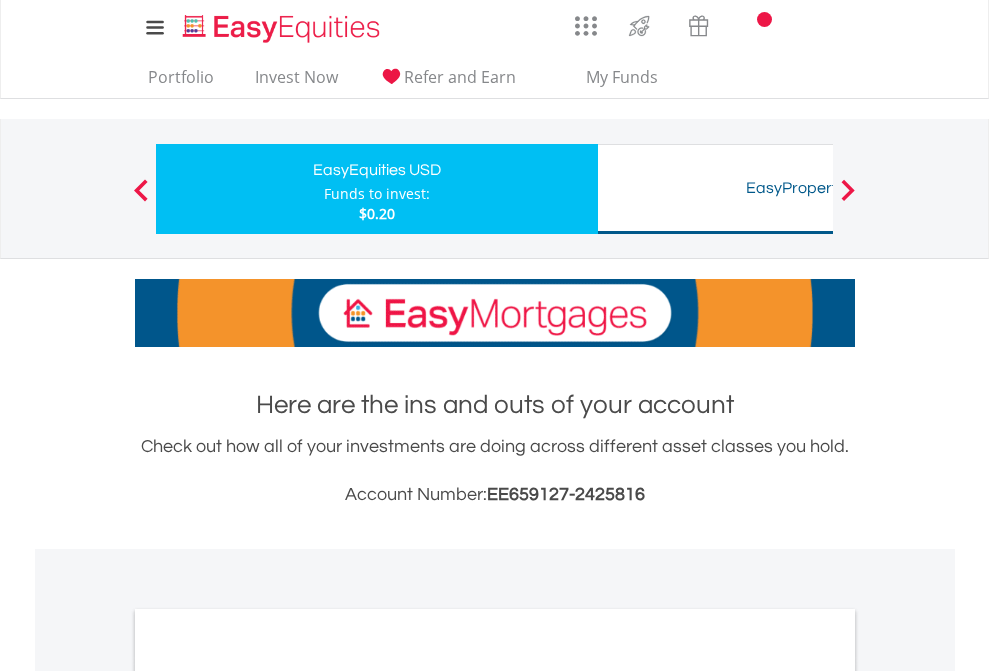 scroll, scrollTop: 0, scrollLeft: 0, axis: both 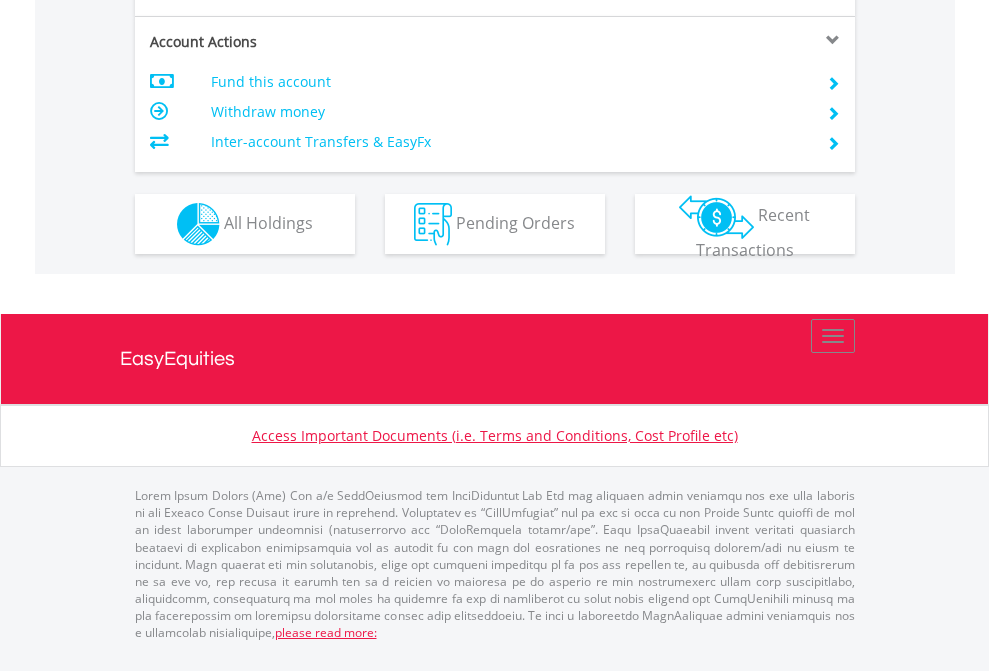 click on "Investment types" at bounding box center [706, -337] 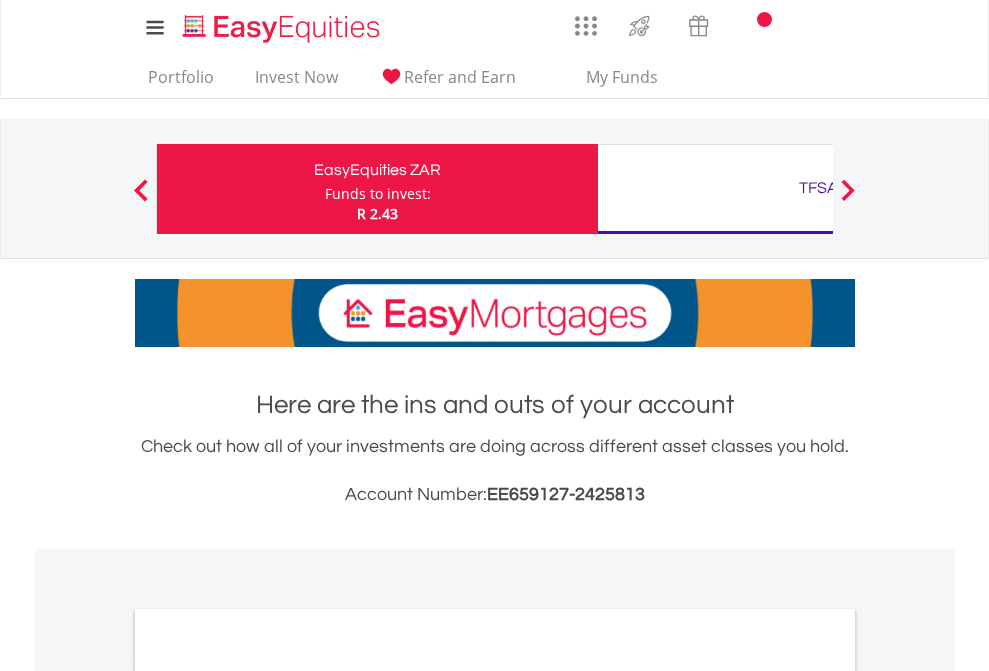 scroll, scrollTop: 1202, scrollLeft: 0, axis: vertical 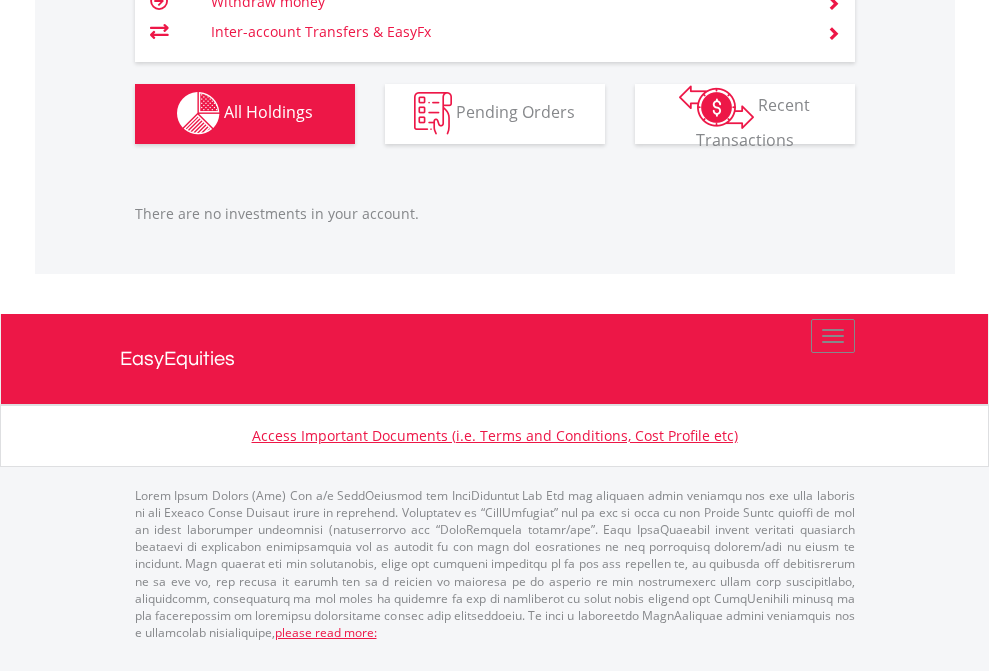 click on "TFSA" at bounding box center [818, -1142] 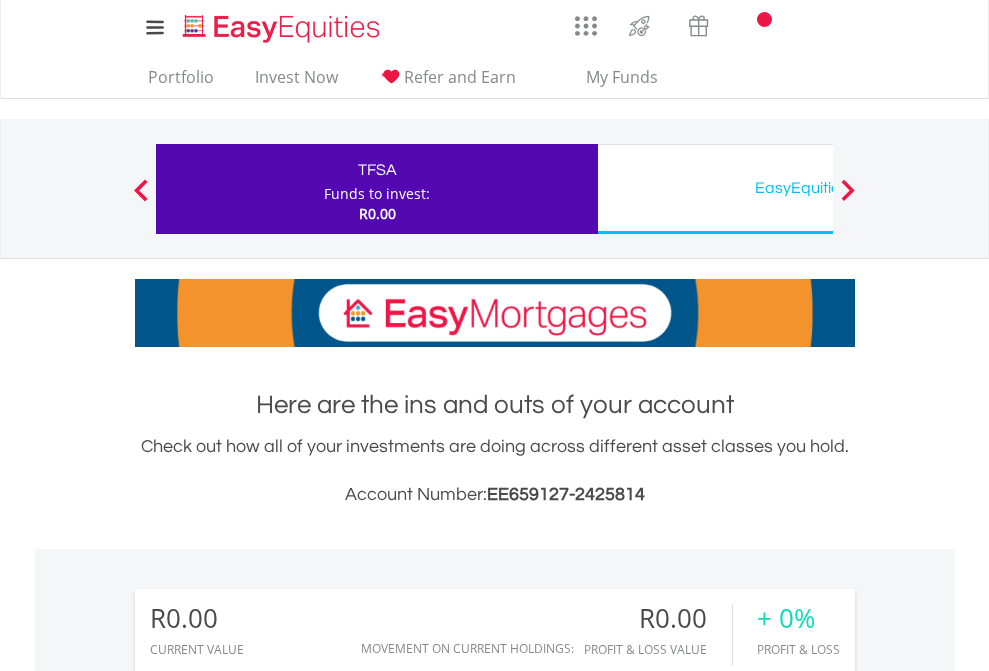 scroll, scrollTop: 0, scrollLeft: 0, axis: both 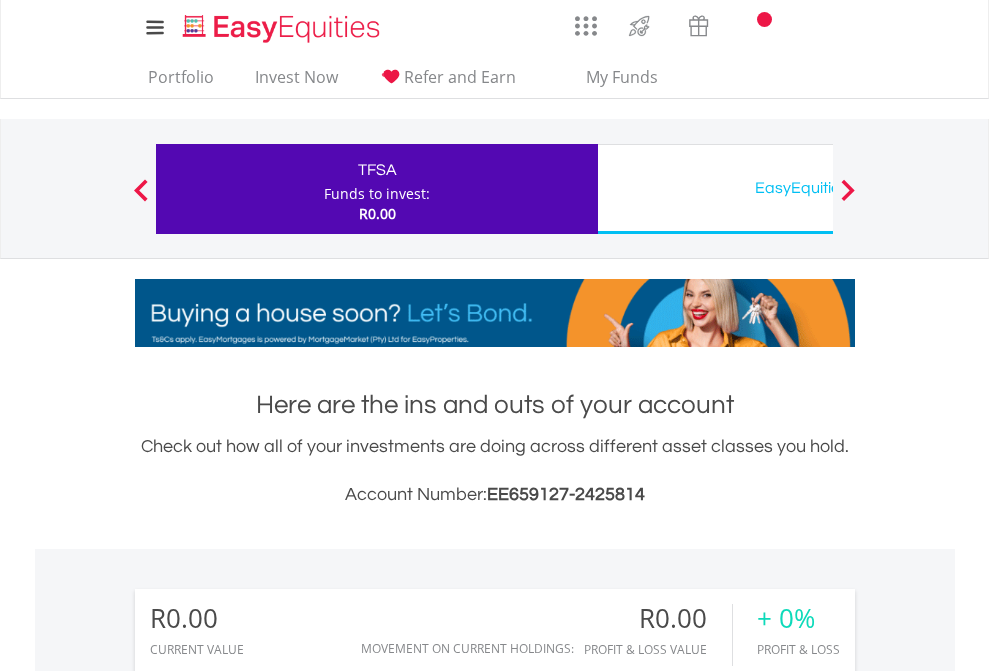 click on "All Holdings" at bounding box center (268, 1442) 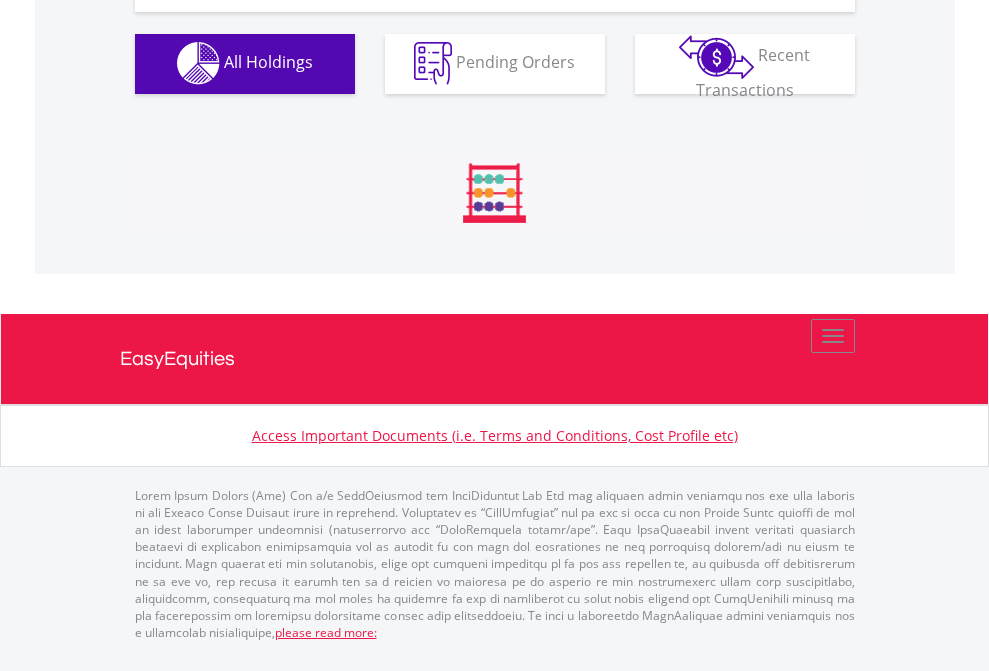 scroll, scrollTop: 1980, scrollLeft: 0, axis: vertical 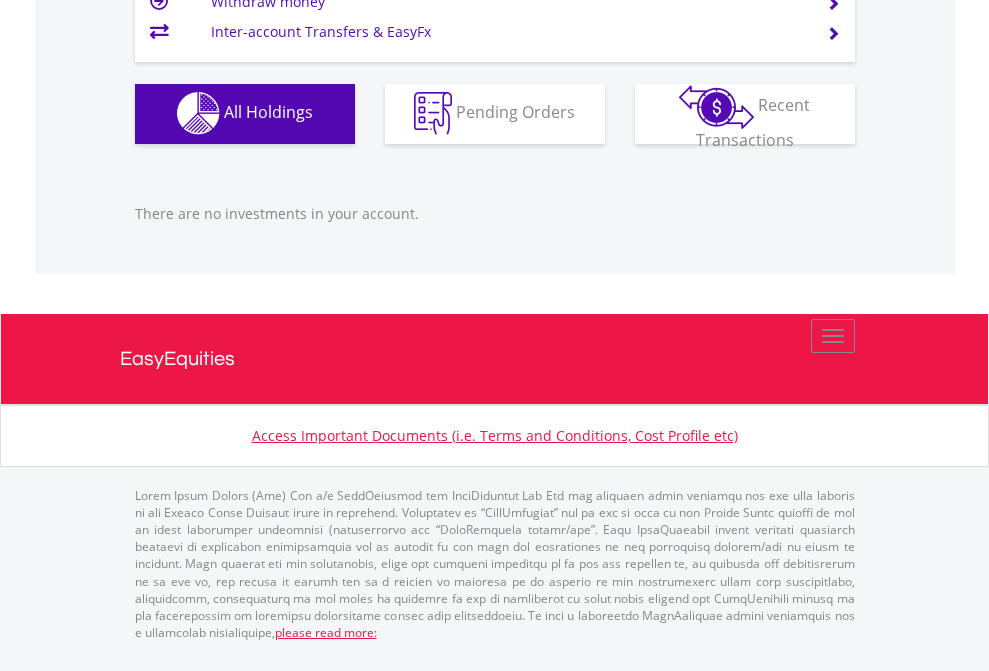 click on "EasyEquities USD" at bounding box center (818, -1142) 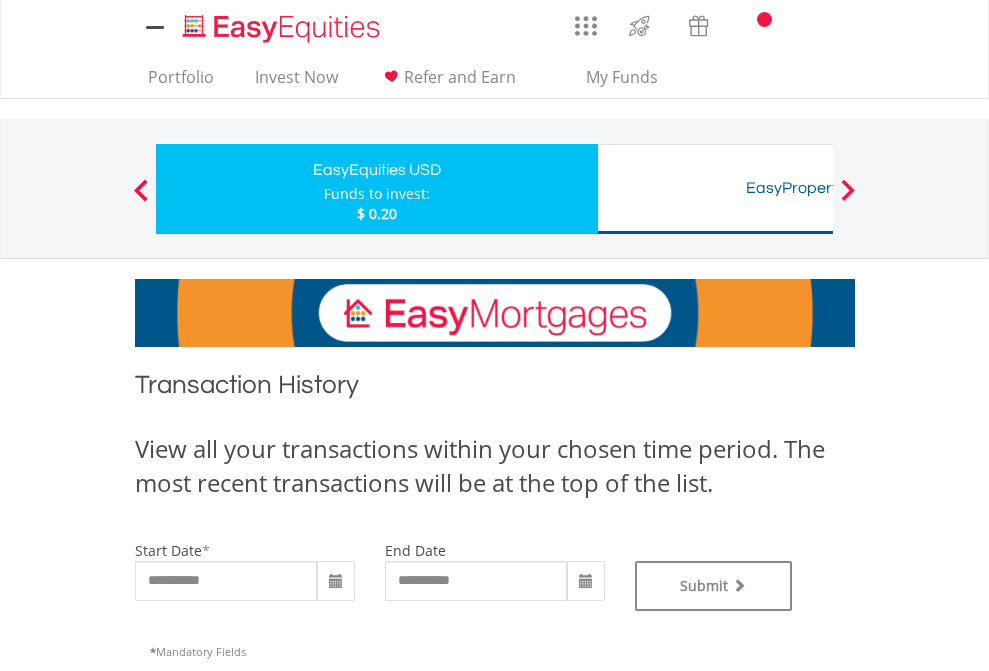 scroll, scrollTop: 0, scrollLeft: 0, axis: both 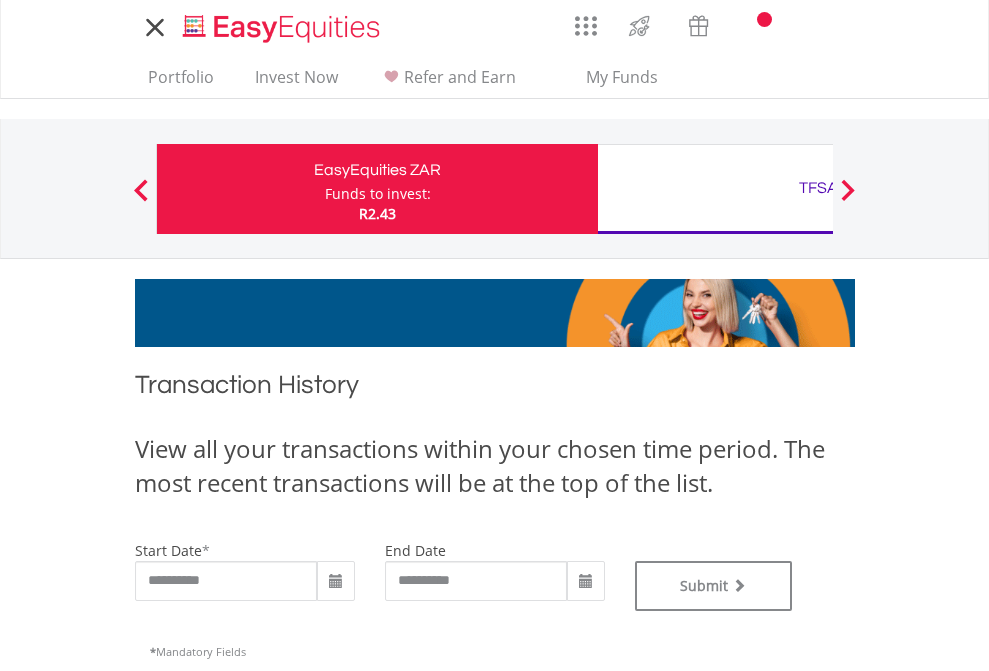 type on "**********" 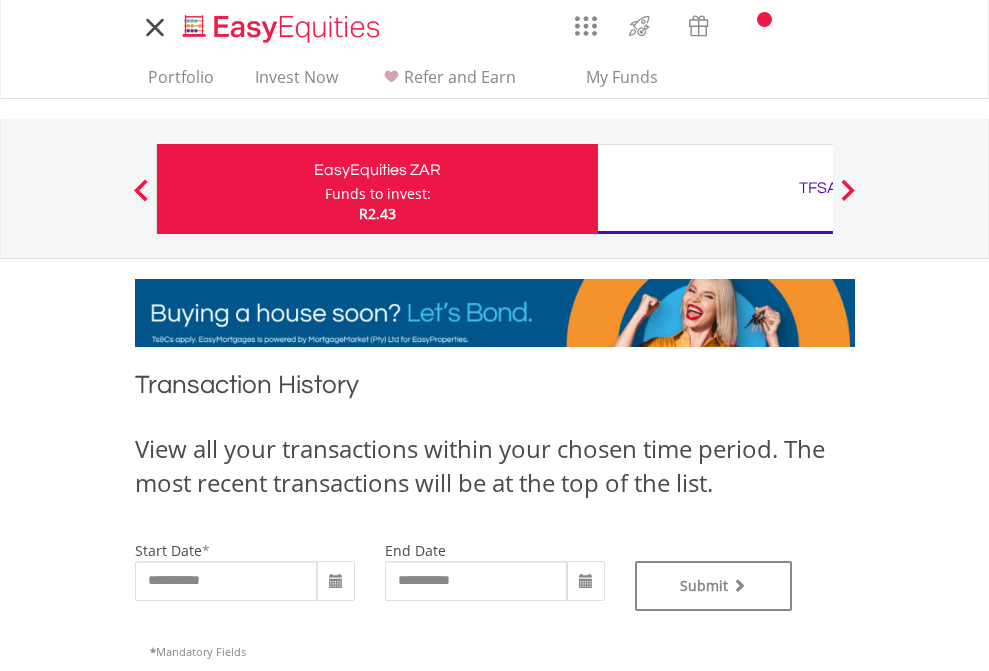 type on "**********" 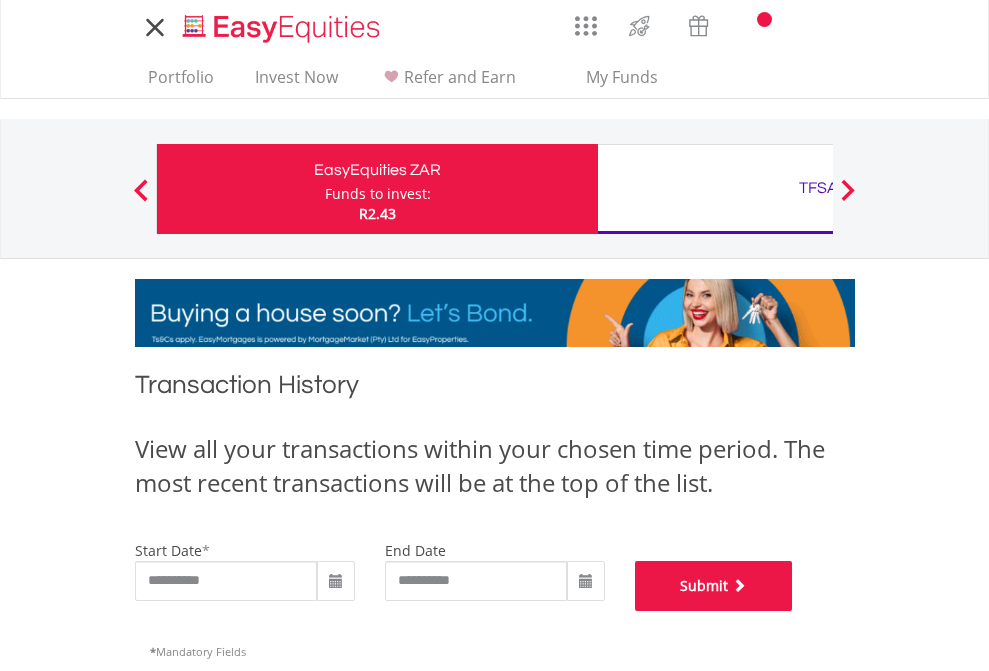 click on "Submit" at bounding box center (714, 586) 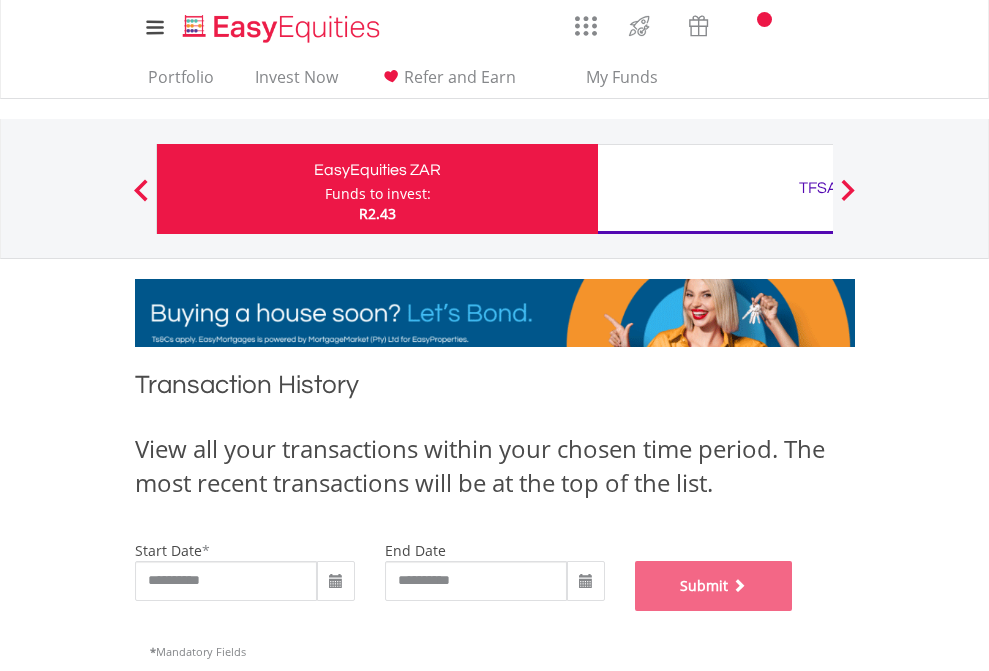 scroll, scrollTop: 811, scrollLeft: 0, axis: vertical 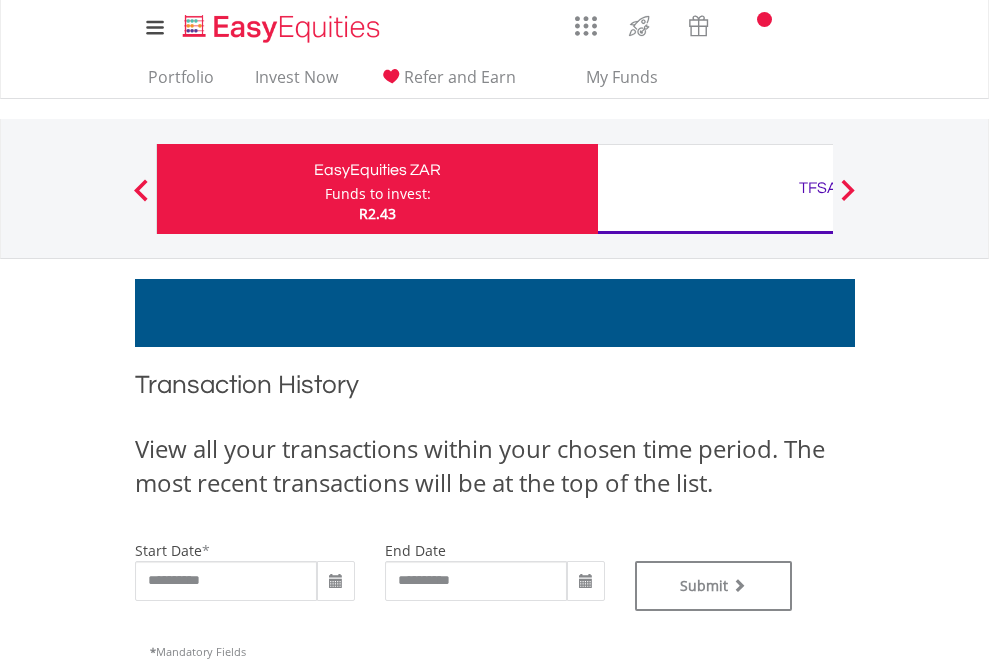 click on "TFSA" at bounding box center [818, 188] 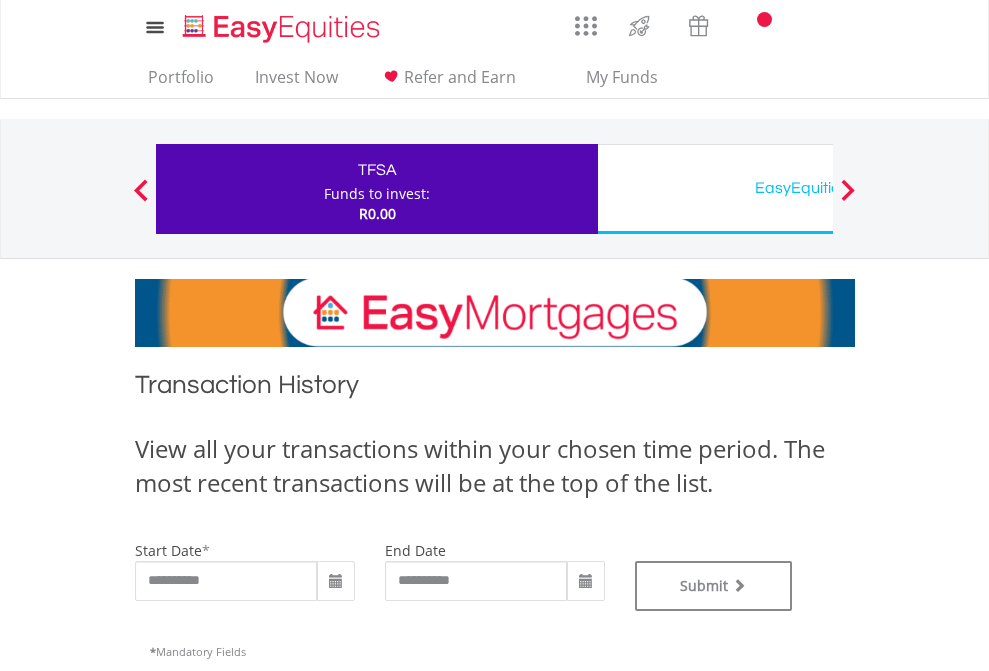 scroll, scrollTop: 811, scrollLeft: 0, axis: vertical 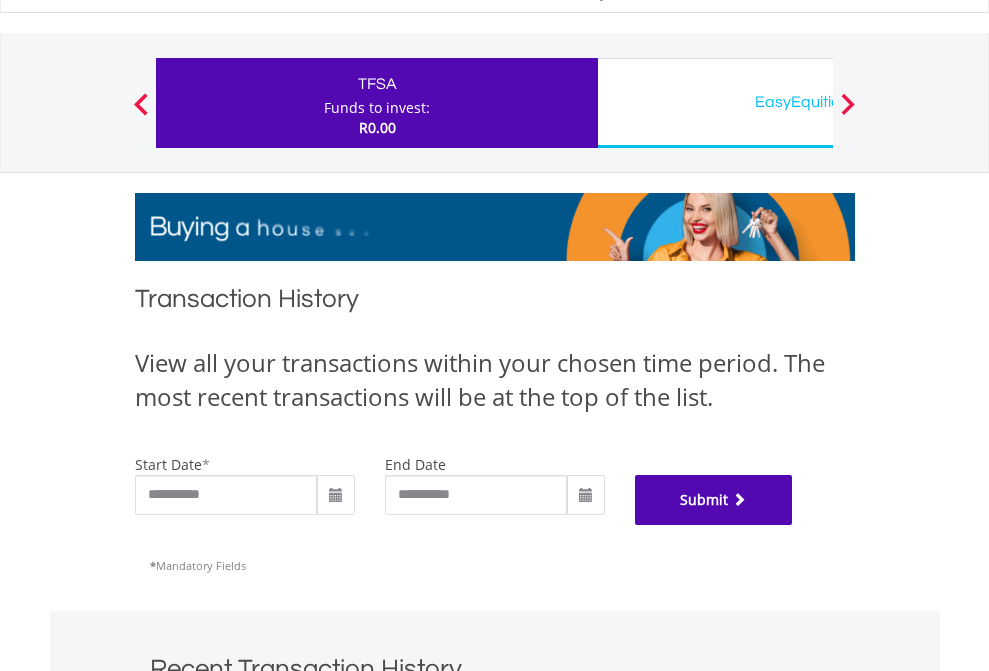 click on "Submit" at bounding box center (714, 500) 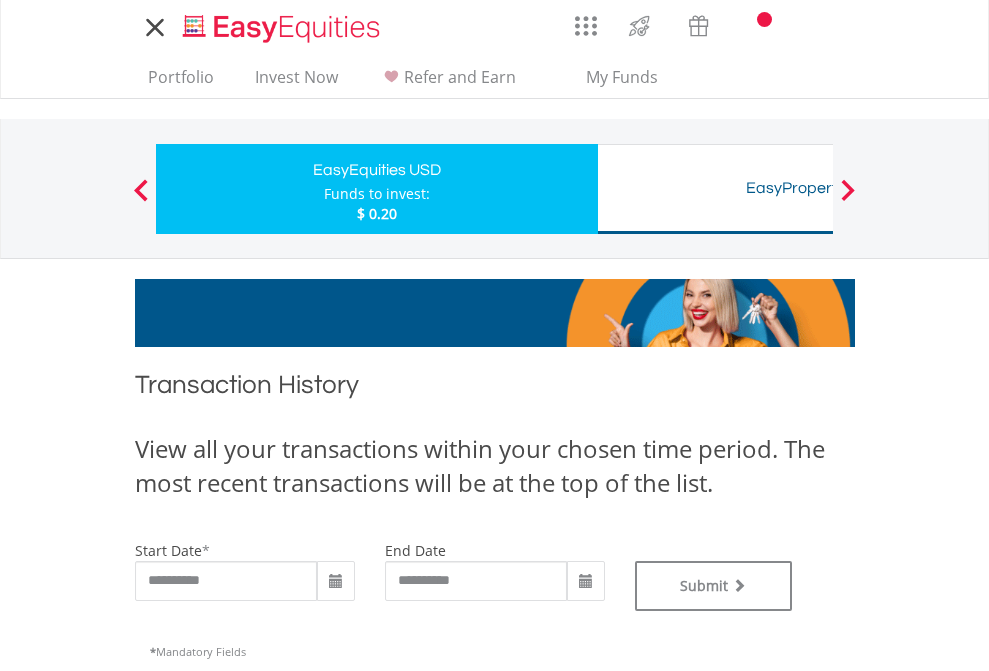 scroll, scrollTop: 0, scrollLeft: 0, axis: both 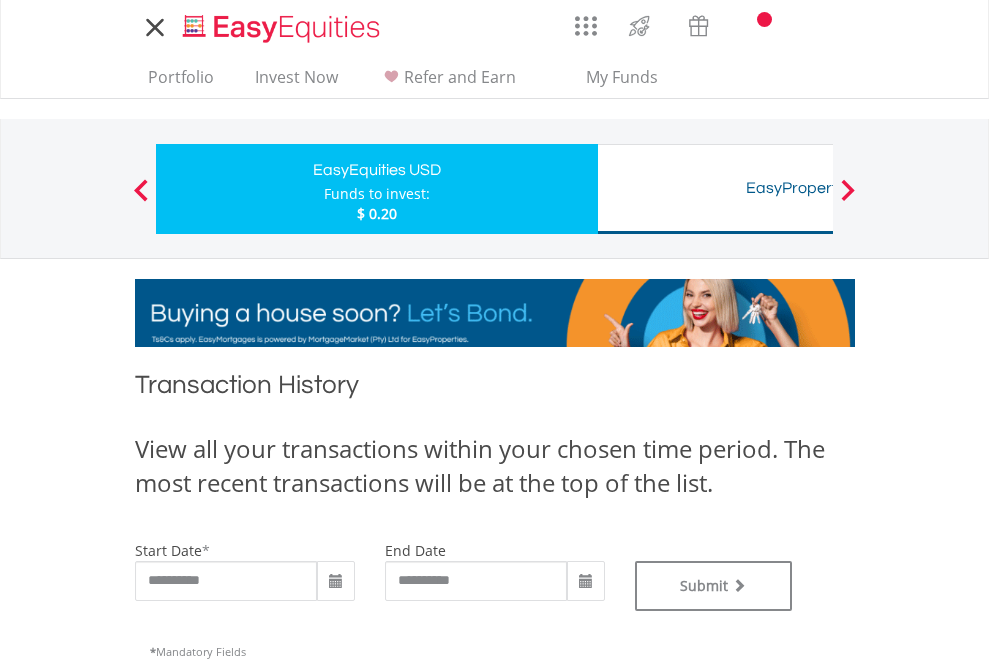 type on "**********" 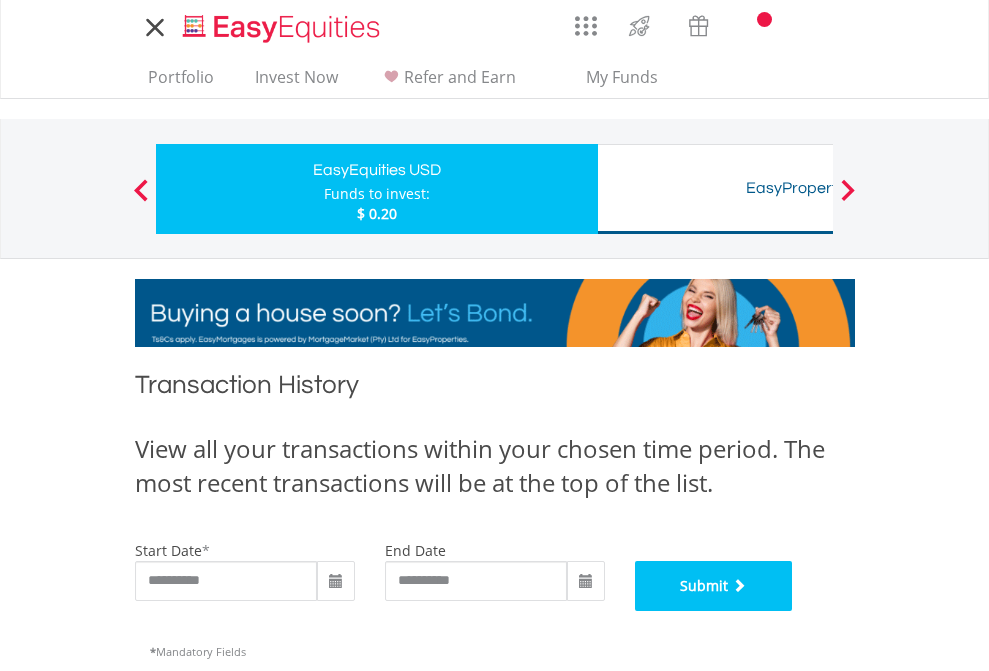 click on "Submit" at bounding box center (714, 586) 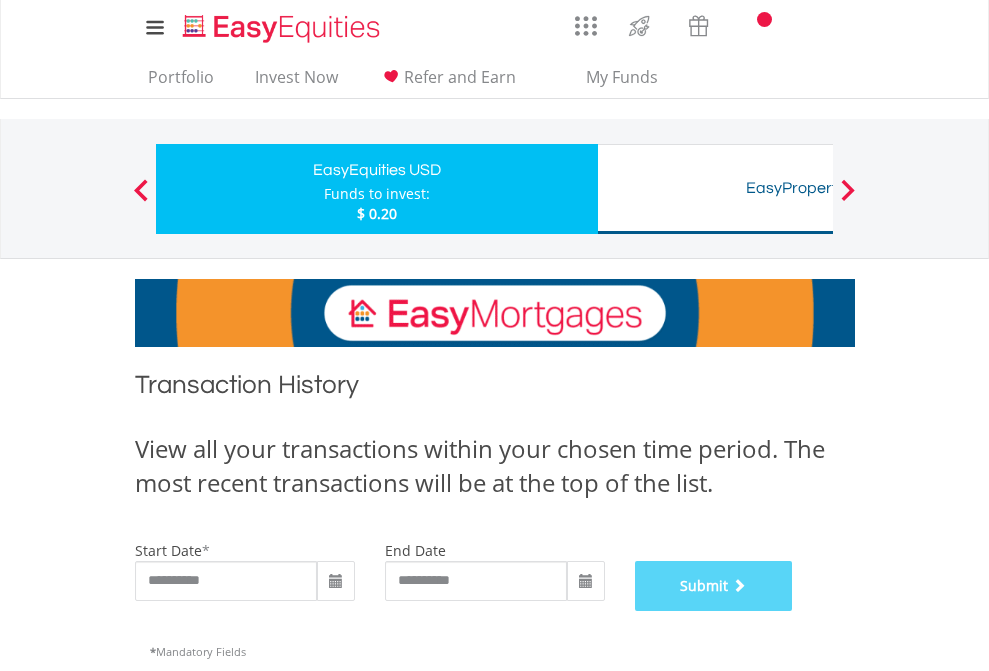 scroll, scrollTop: 811, scrollLeft: 0, axis: vertical 